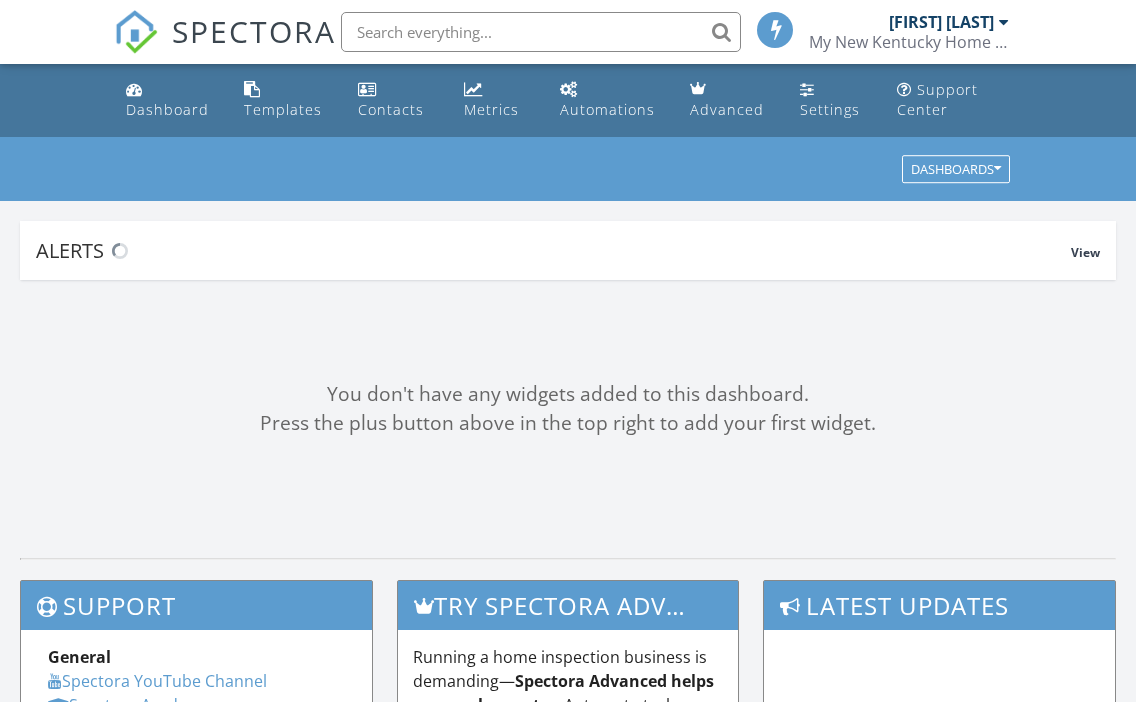 scroll, scrollTop: 0, scrollLeft: 0, axis: both 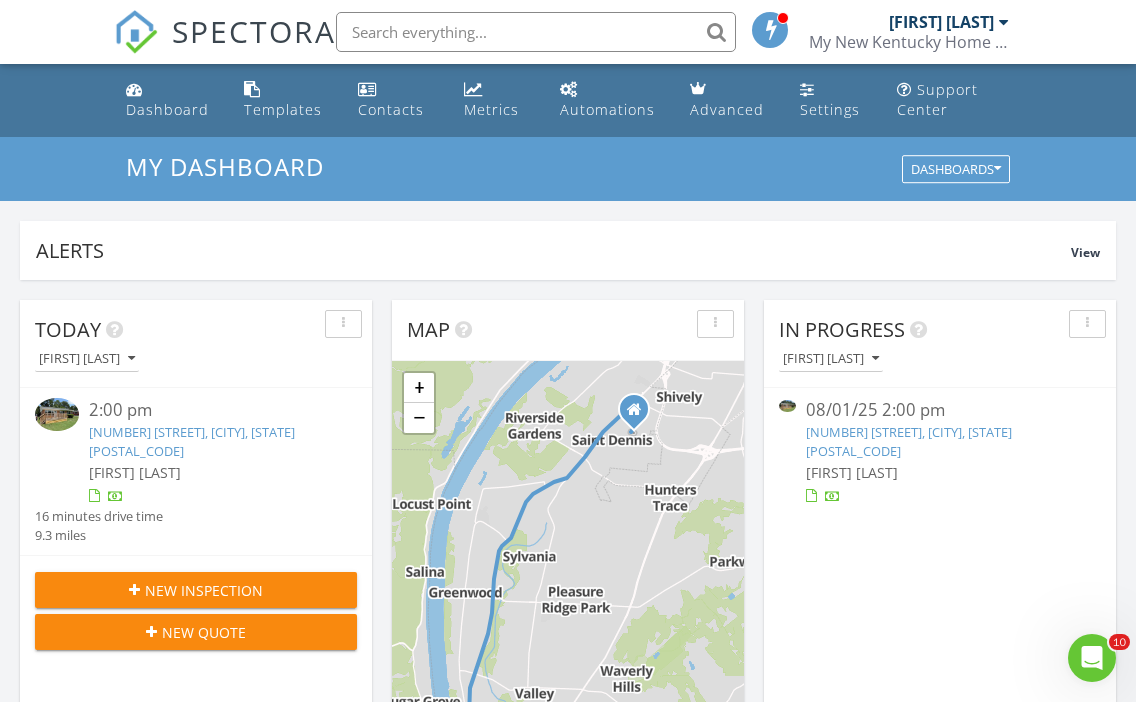 click on "[NUMBER] [STREET], [CITY], [STATE] [POSTAL_CODE]" at bounding box center [909, 441] 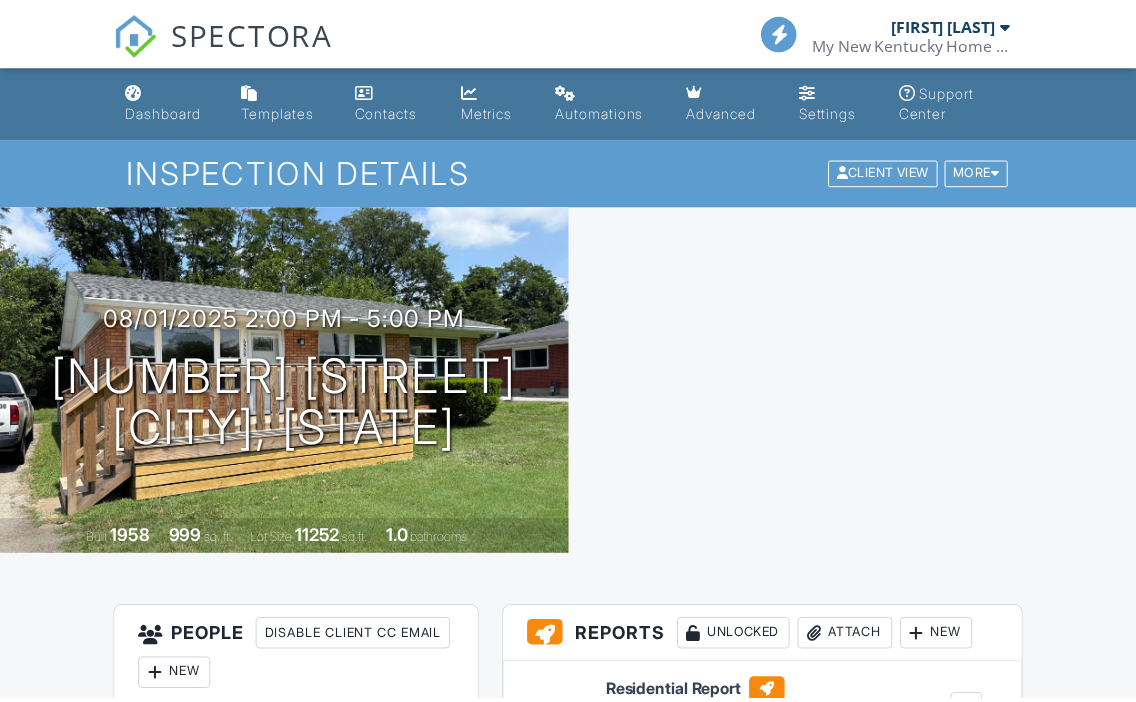 scroll, scrollTop: 0, scrollLeft: 0, axis: both 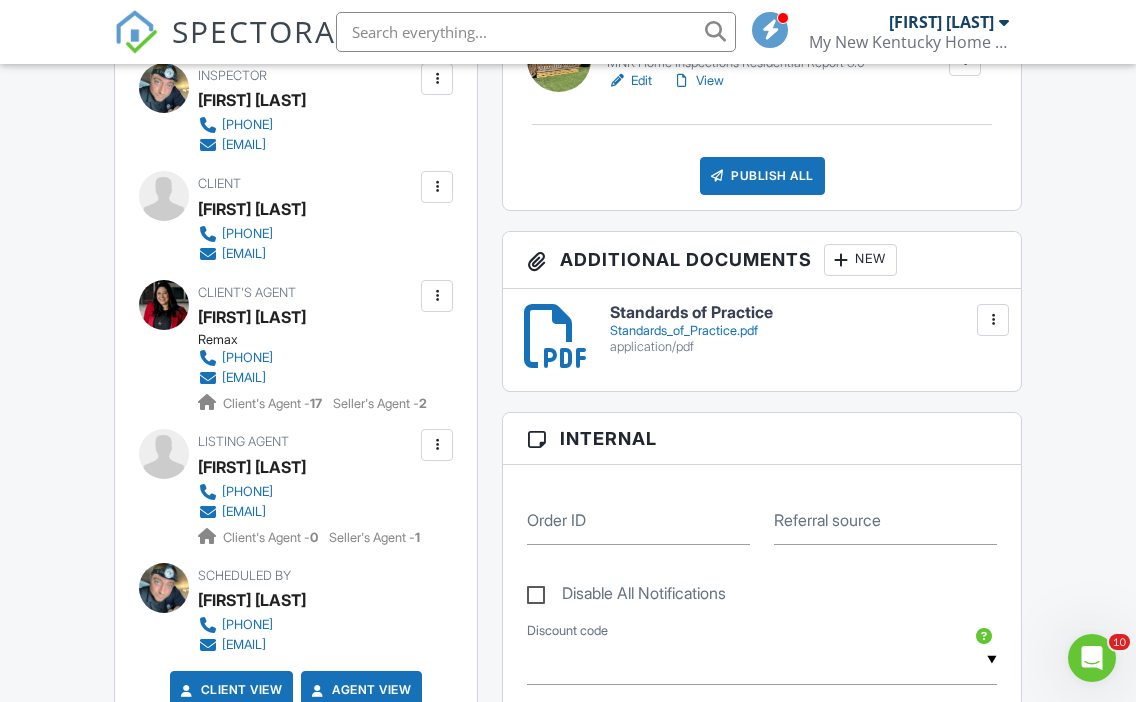 click on "New" at bounding box center (860, 260) 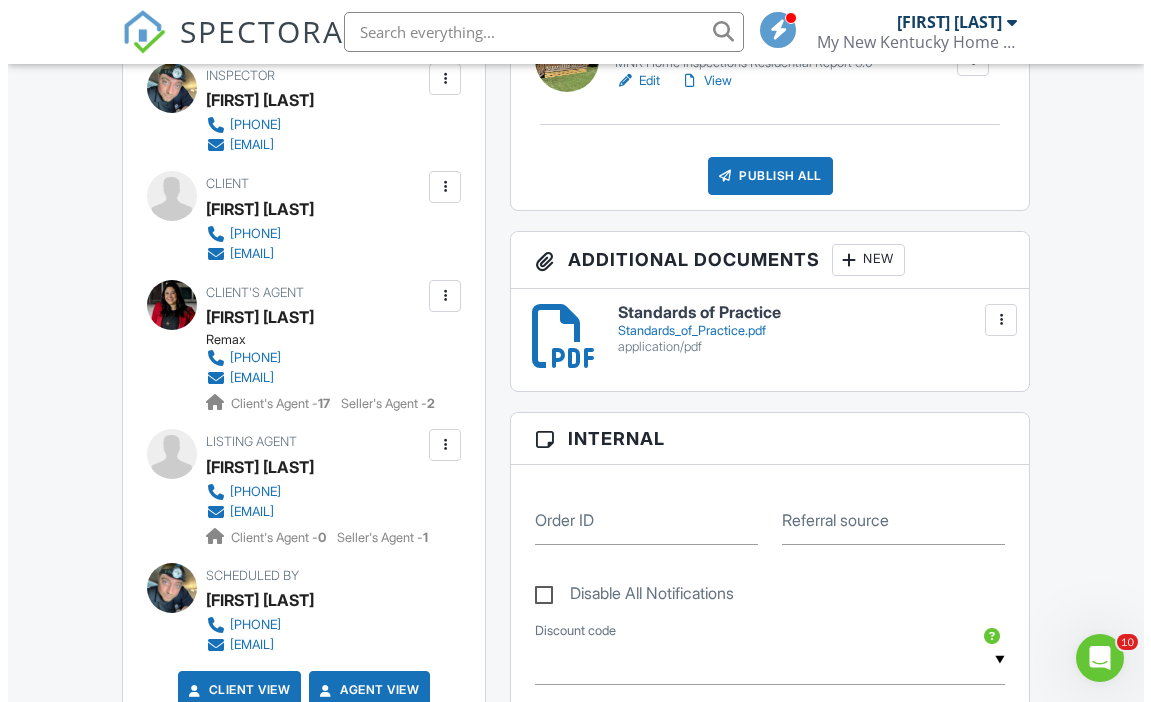 scroll, scrollTop: 0, scrollLeft: 0, axis: both 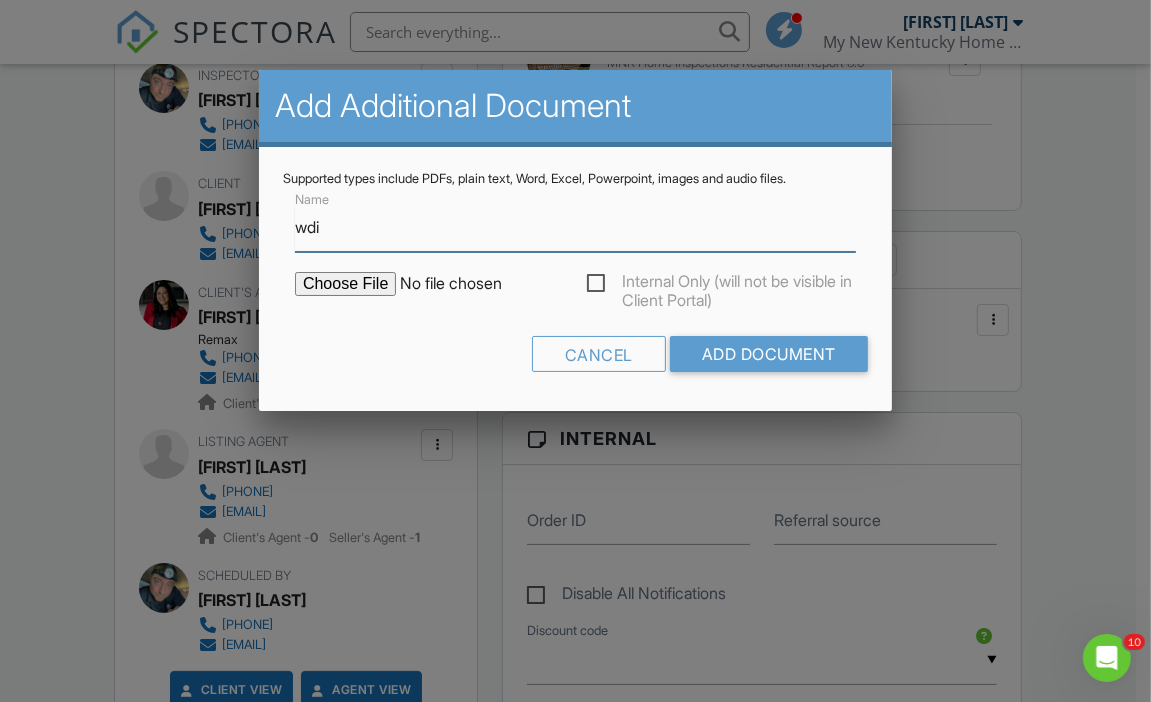 type on "WDI" 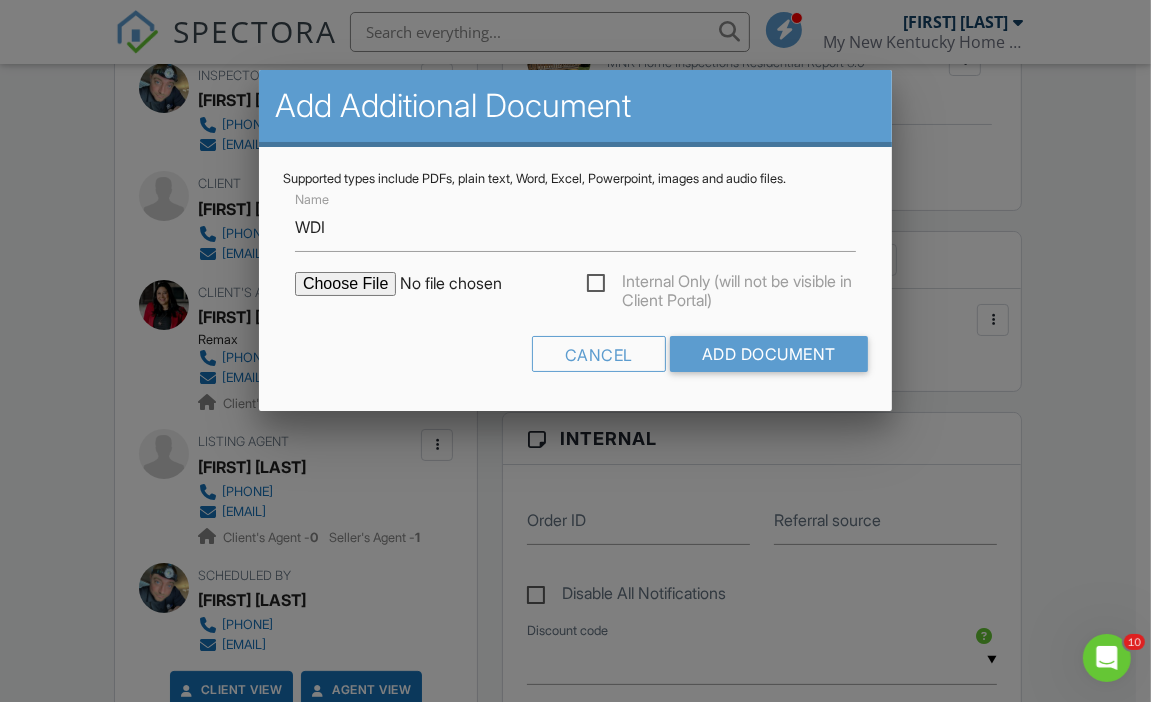 click at bounding box center [465, 284] 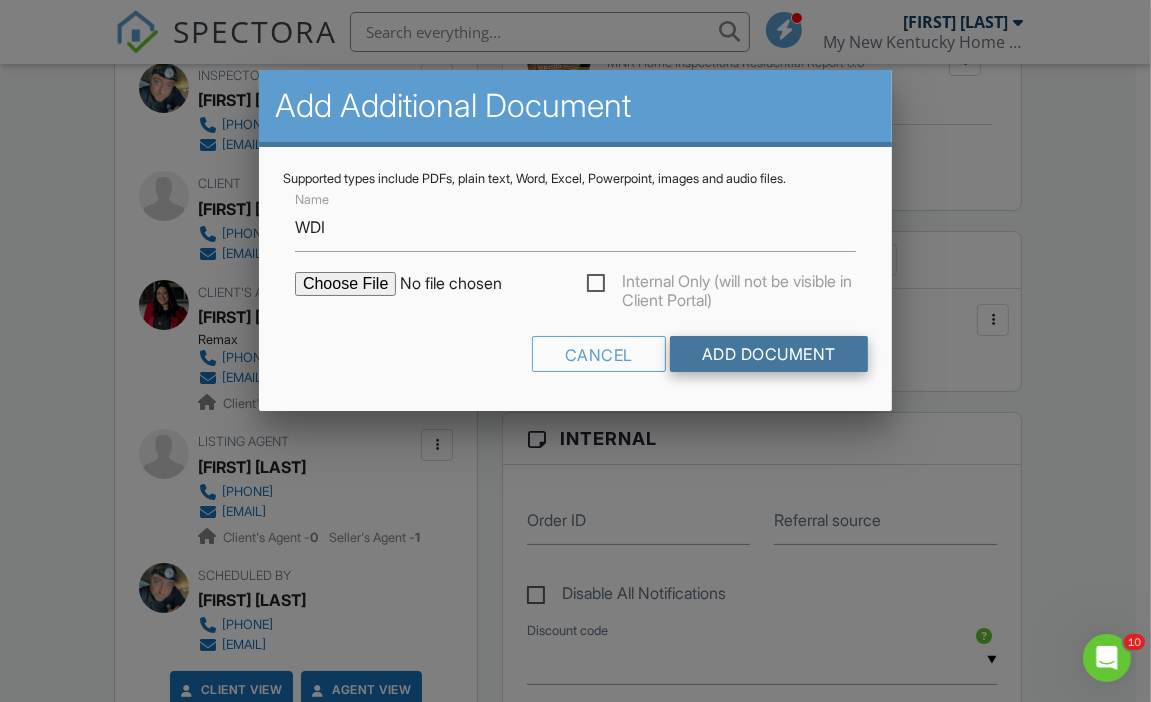 click on "Add Document" at bounding box center [769, 354] 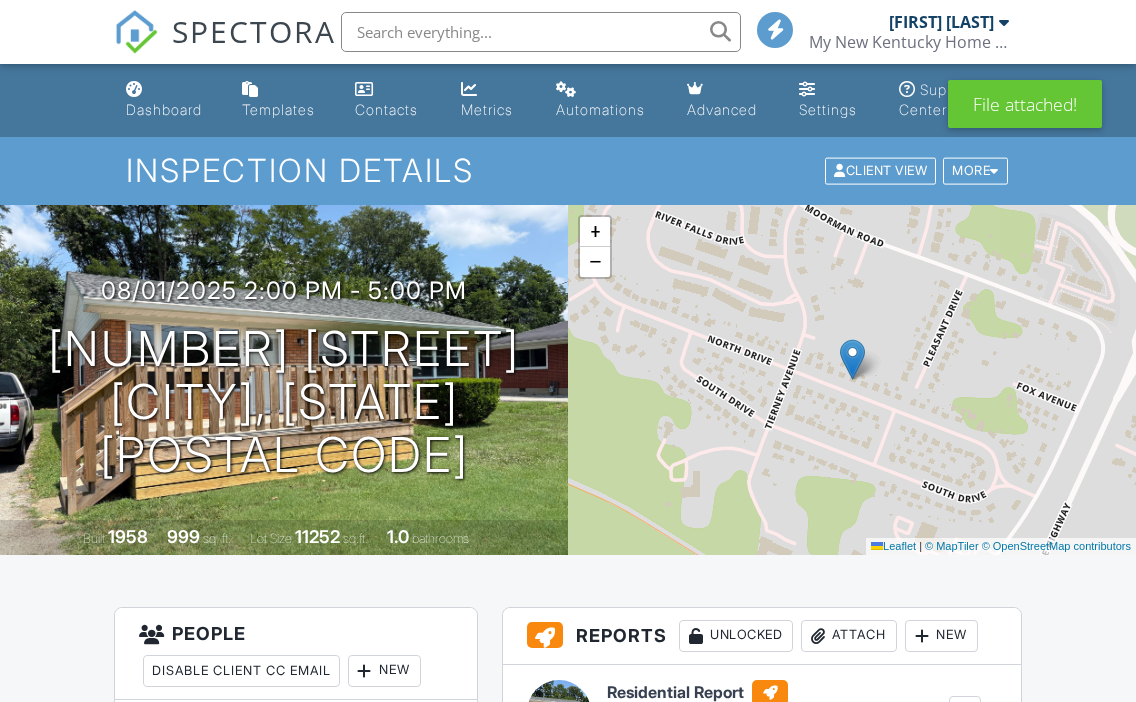 scroll, scrollTop: 568, scrollLeft: 0, axis: vertical 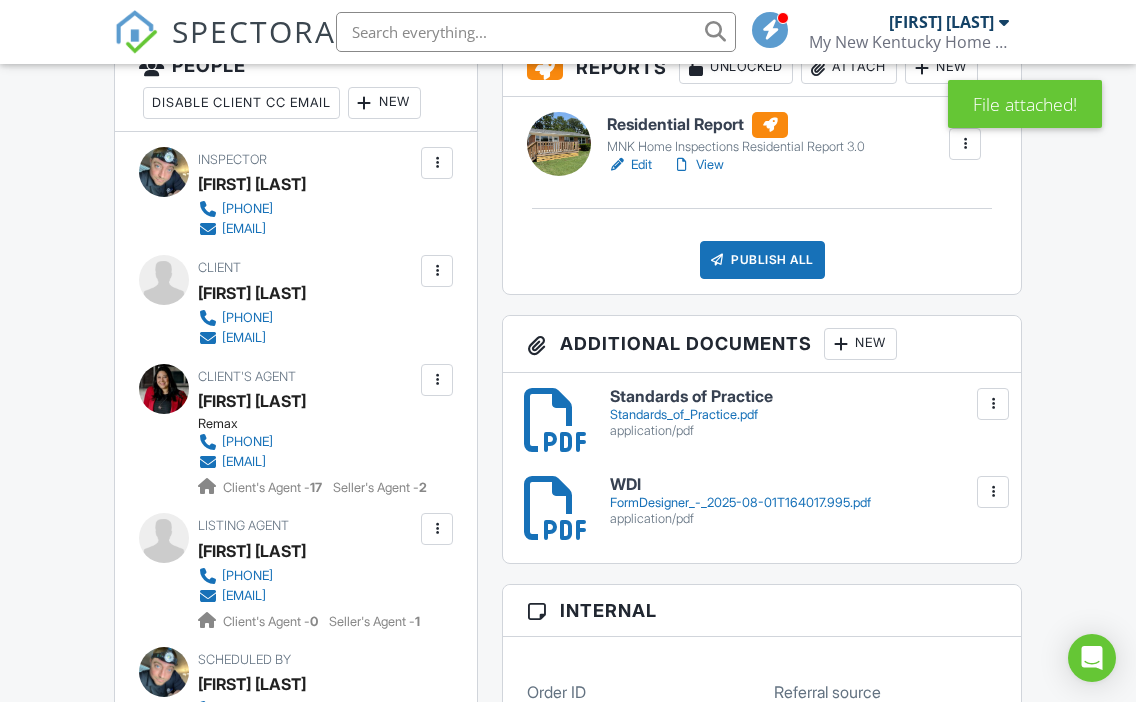 click on "New" at bounding box center [860, 344] 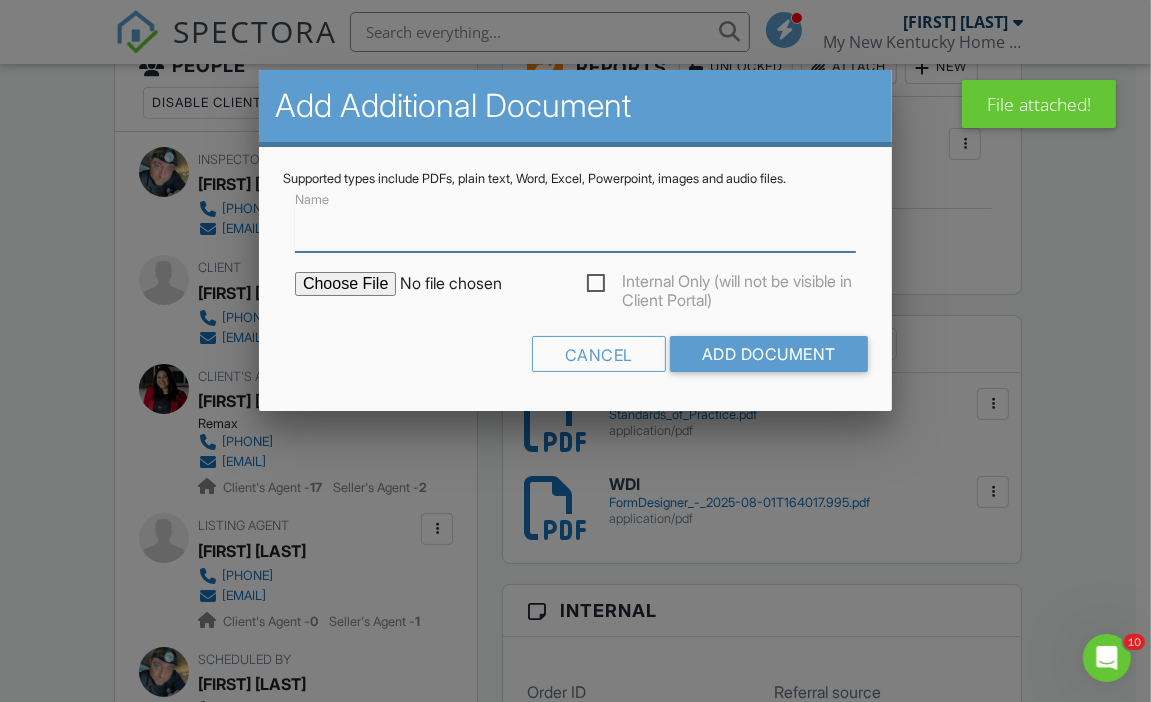 scroll, scrollTop: 0, scrollLeft: 0, axis: both 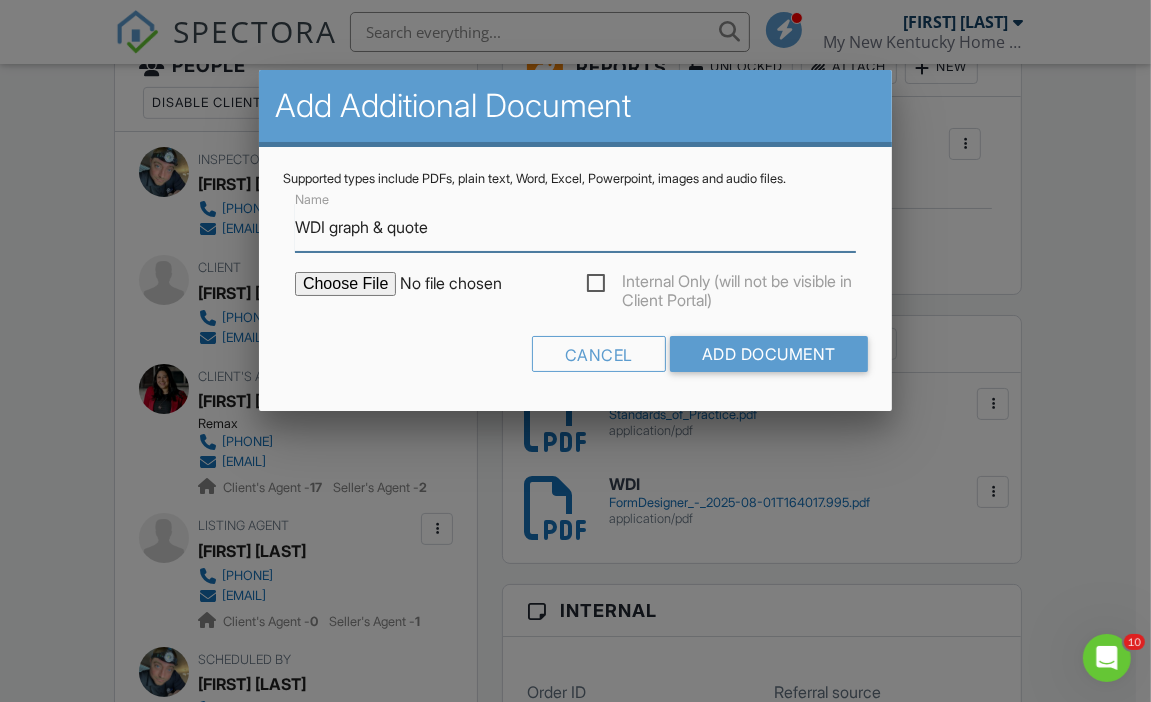type on "WDI graph & quote" 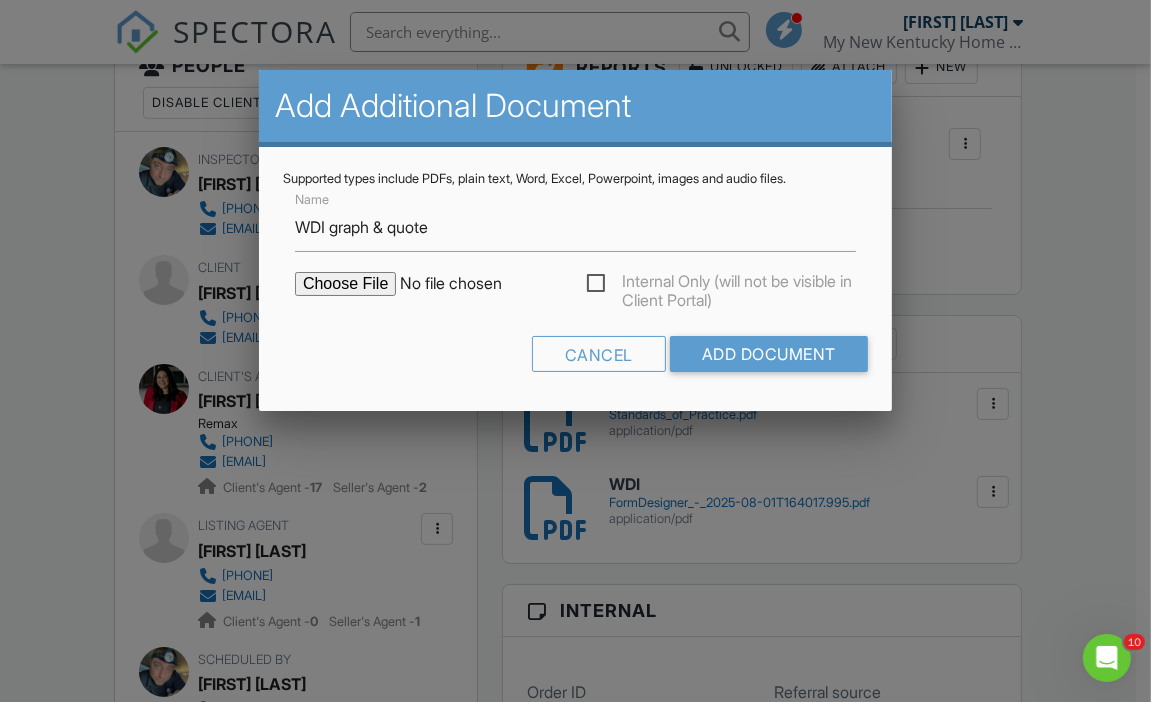 click at bounding box center [465, 284] 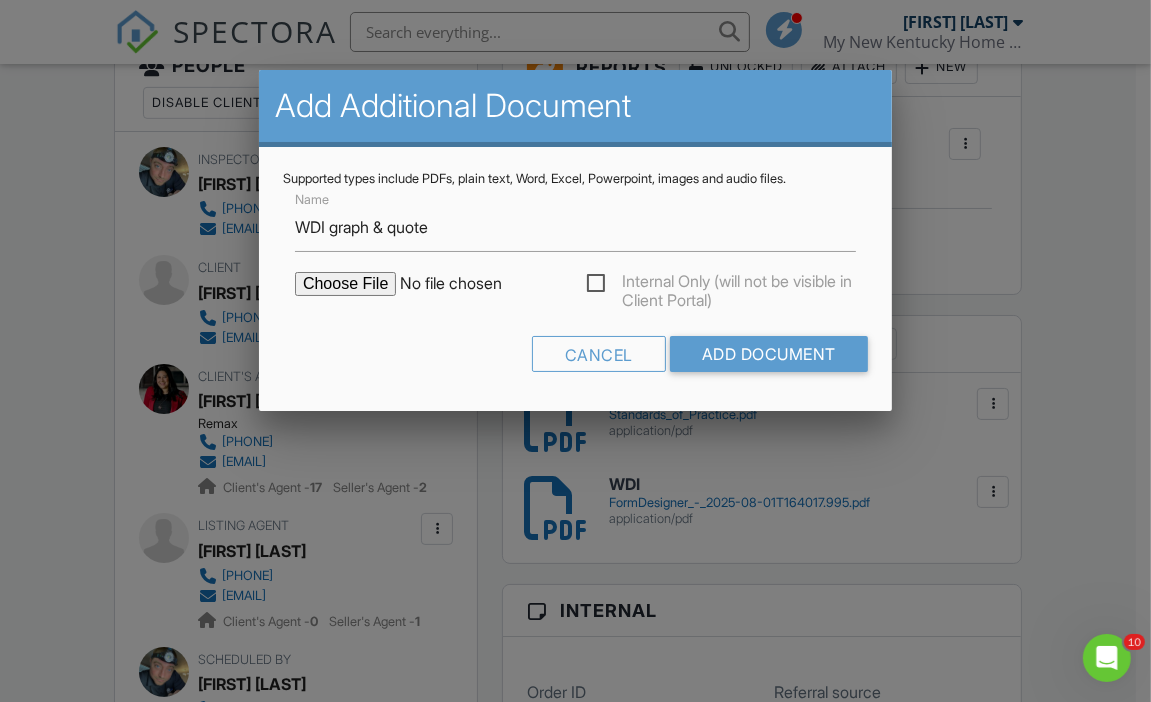 type on "C:\fakepath\6509 North graph.heic" 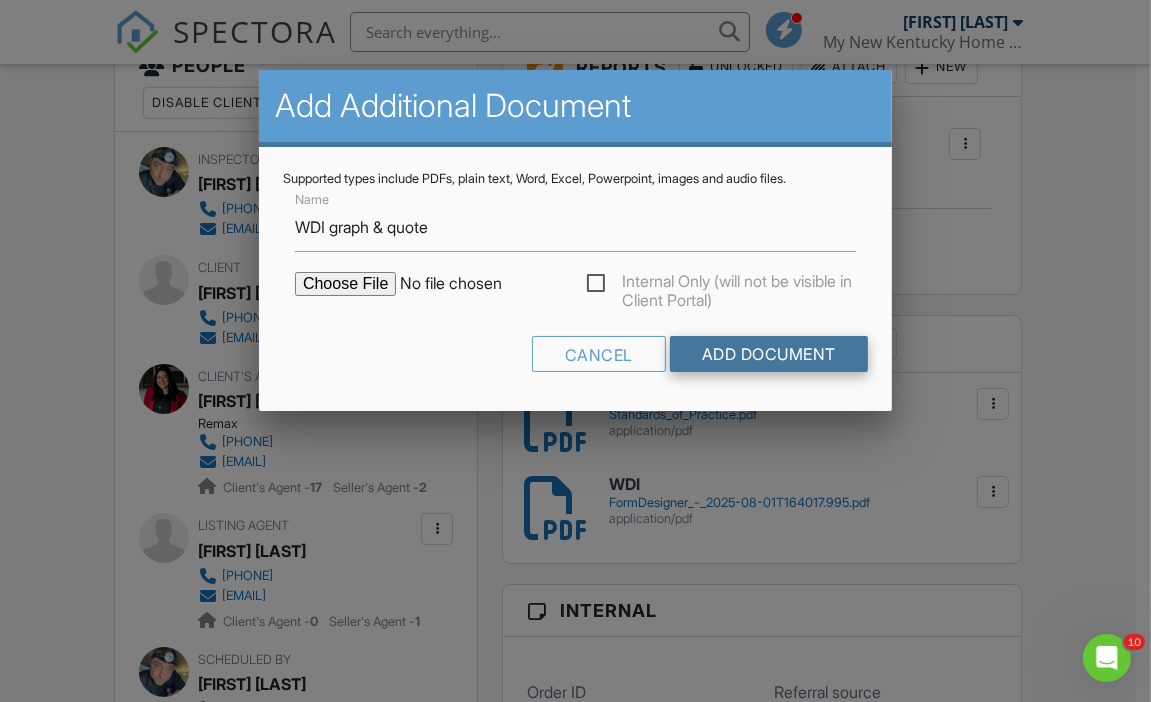 click on "Add Document" at bounding box center (769, 354) 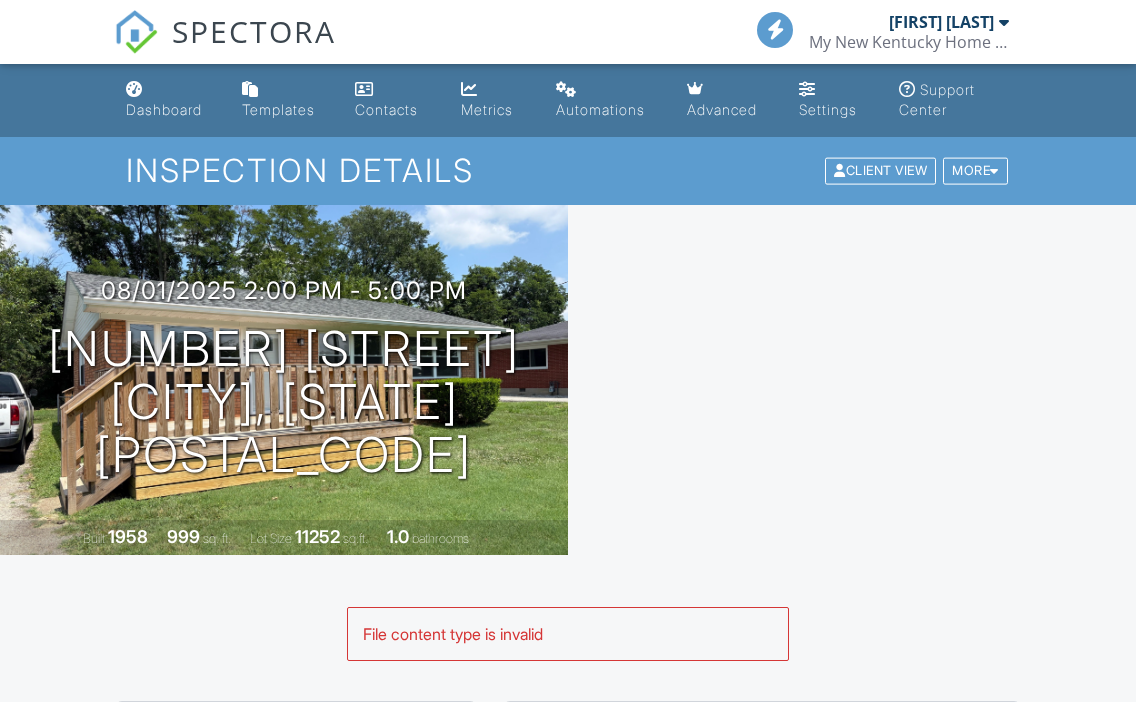 scroll, scrollTop: 0, scrollLeft: 0, axis: both 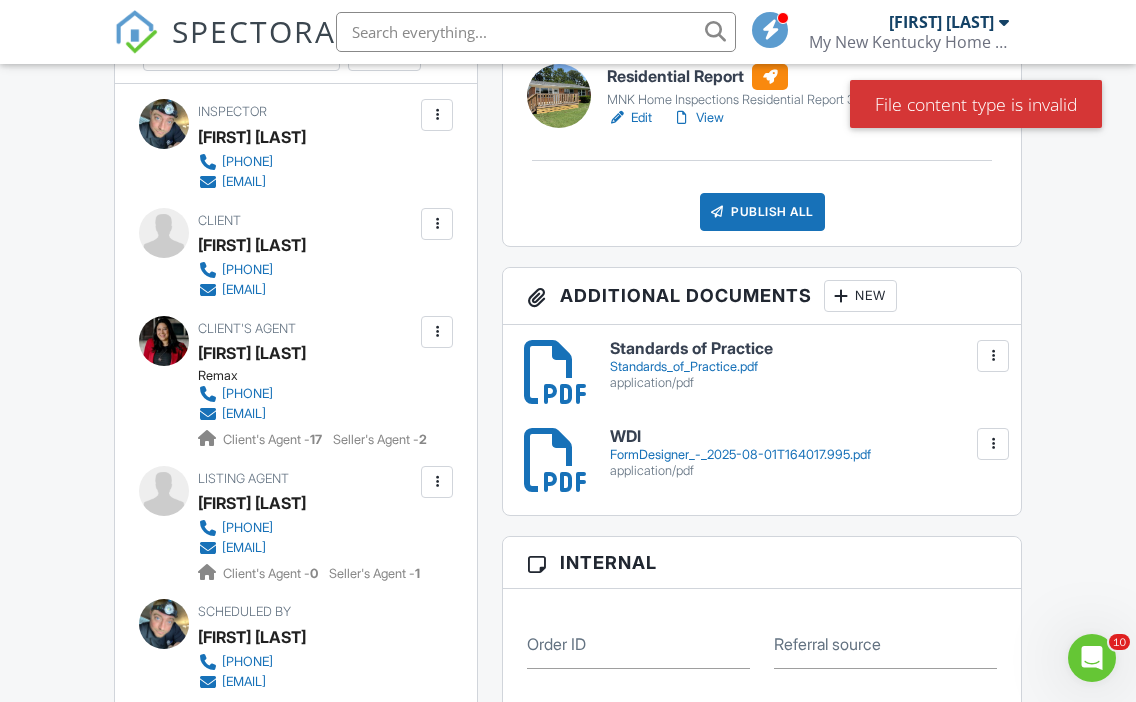 click on "FormDesigner_-_2025-08-01T164017.995.pdf" at bounding box center (804, 455) 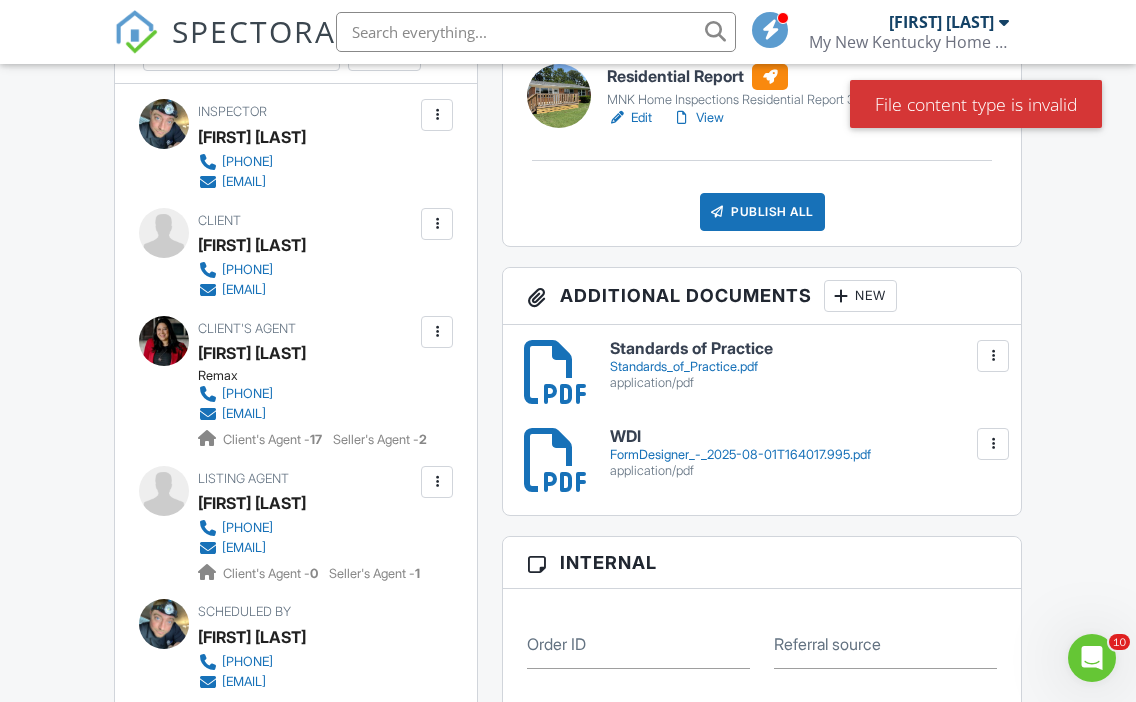 click on "New" at bounding box center (860, 296) 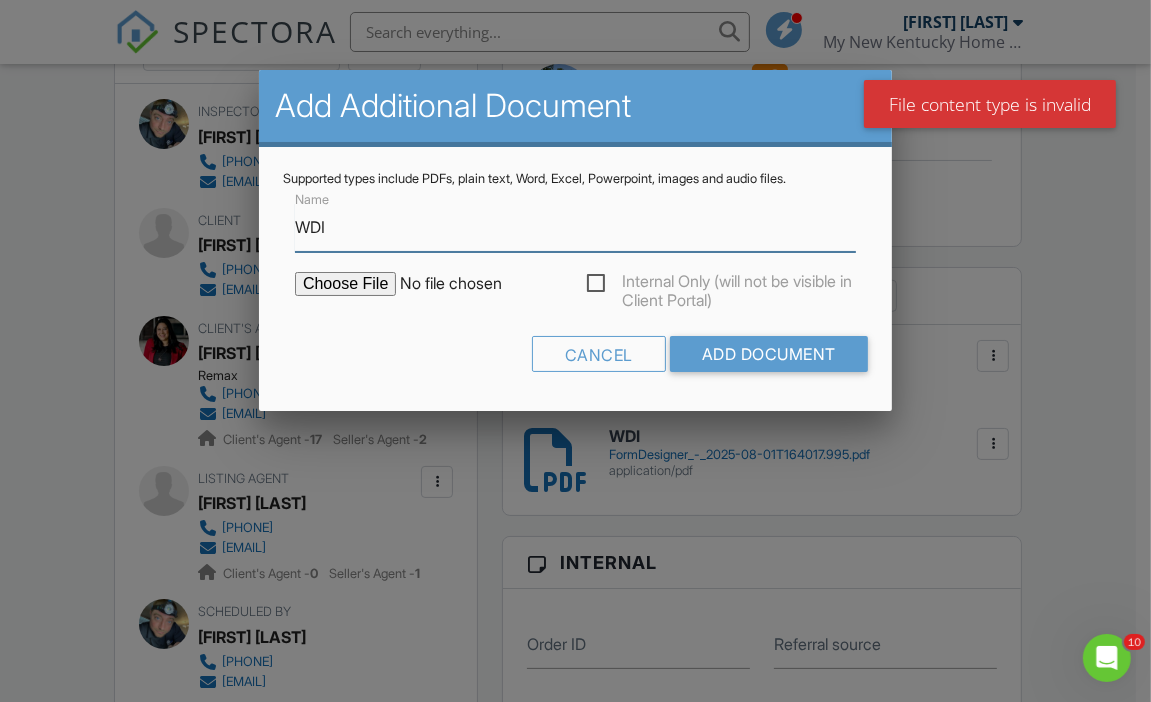 type on "WDI graph & quote" 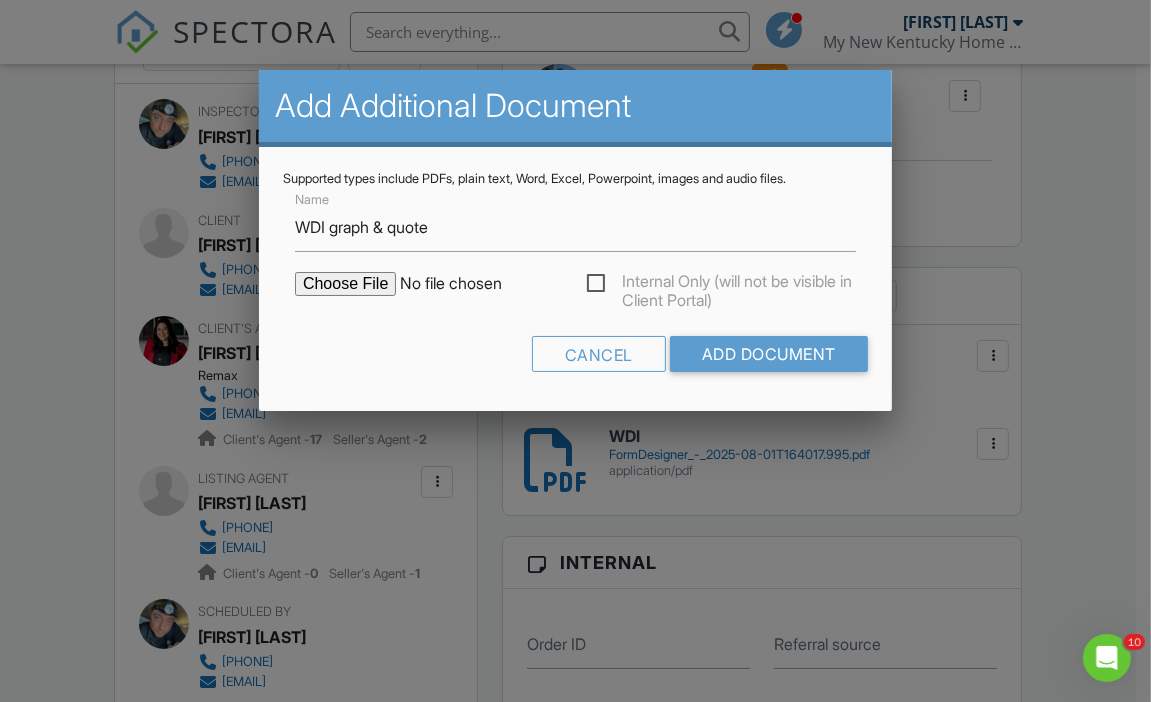 click at bounding box center (465, 284) 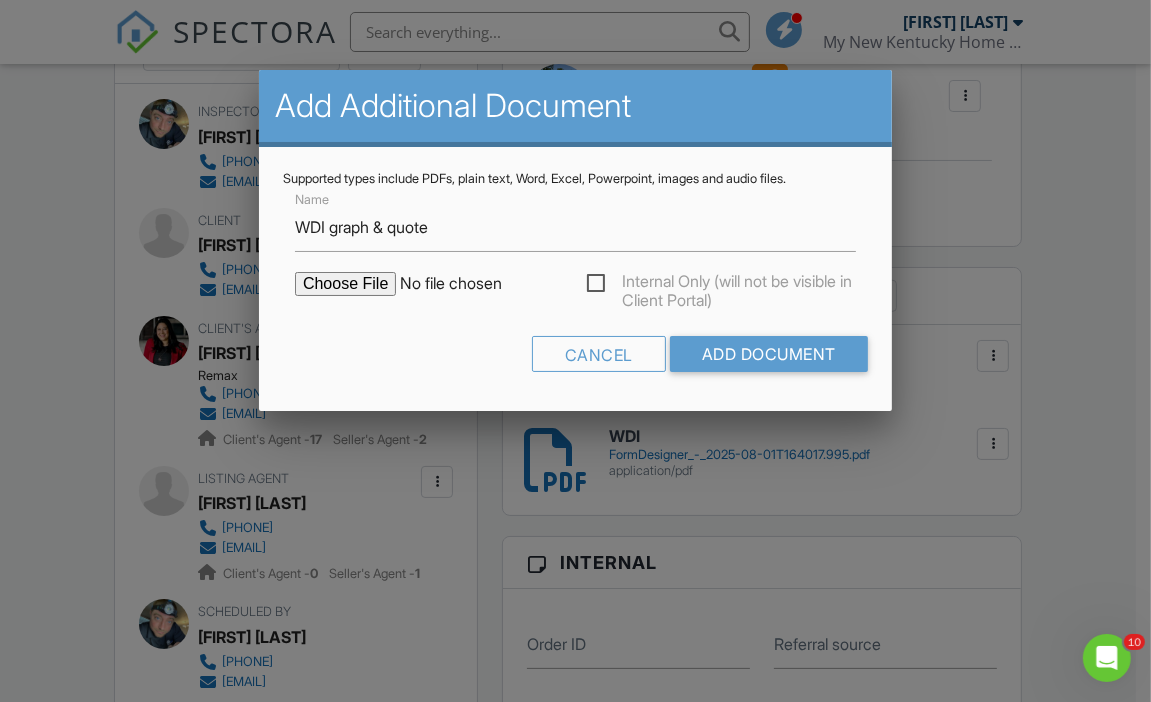 type on "C:\fakepath\WDI graph and quote.jpg" 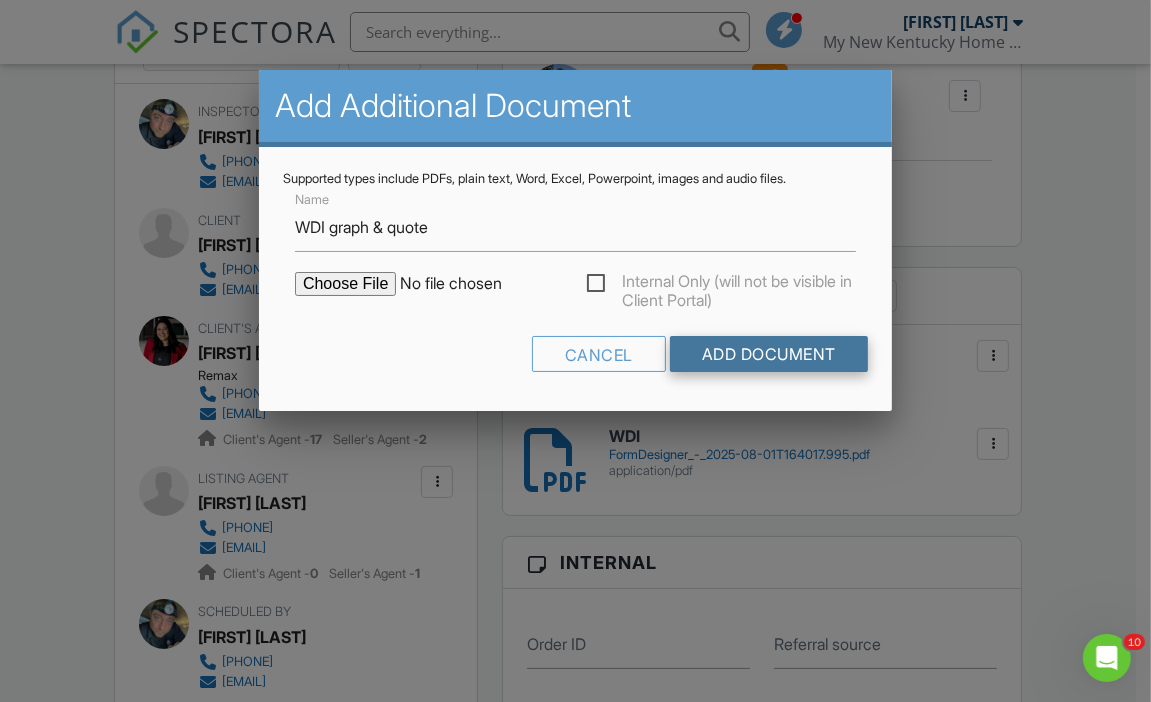 click on "Add Document" at bounding box center (769, 354) 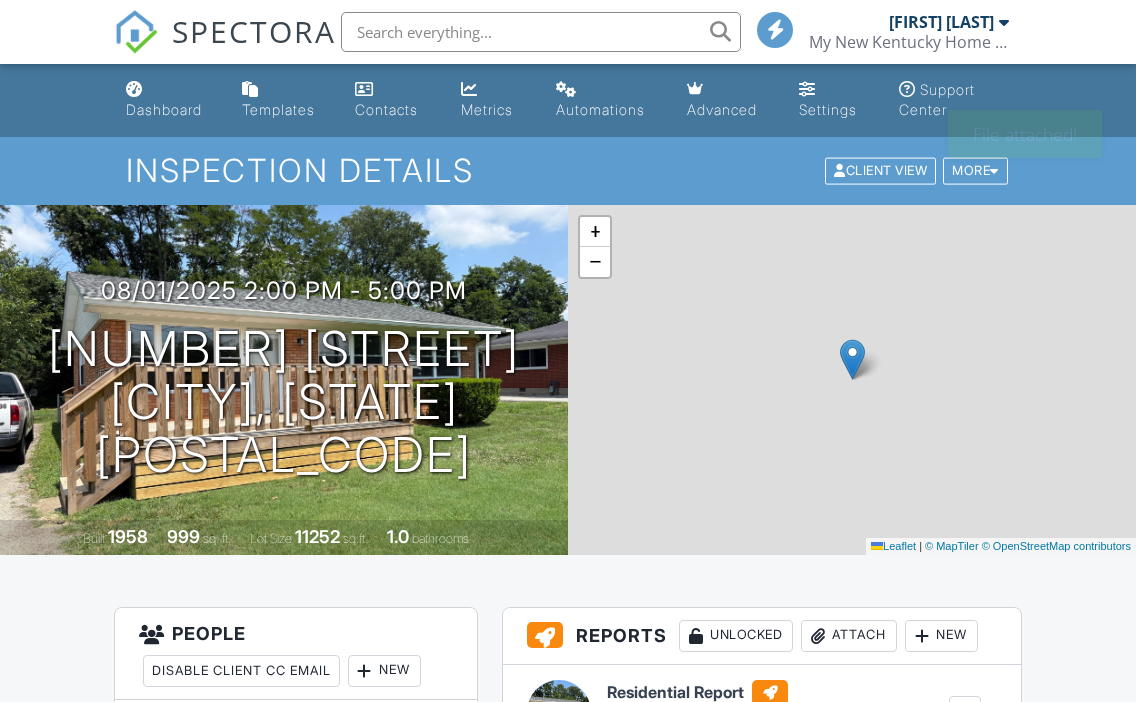 scroll, scrollTop: 0, scrollLeft: 0, axis: both 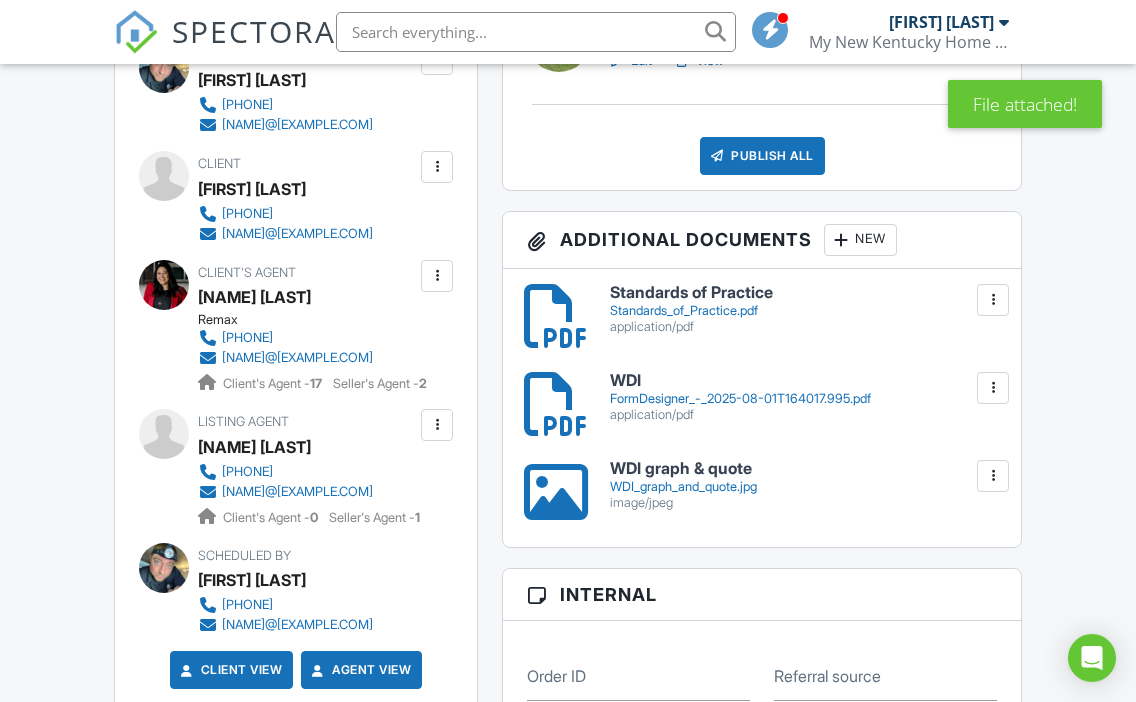 click on "WDI graph & quote" at bounding box center (804, 469) 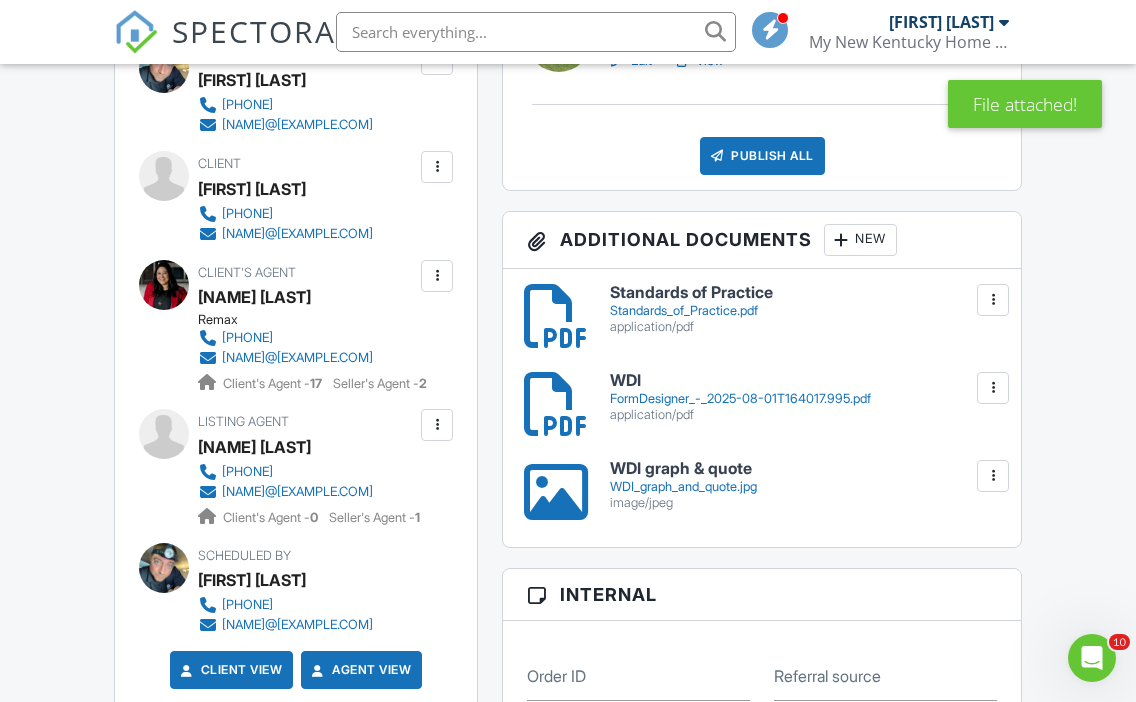 scroll, scrollTop: 0, scrollLeft: 0, axis: both 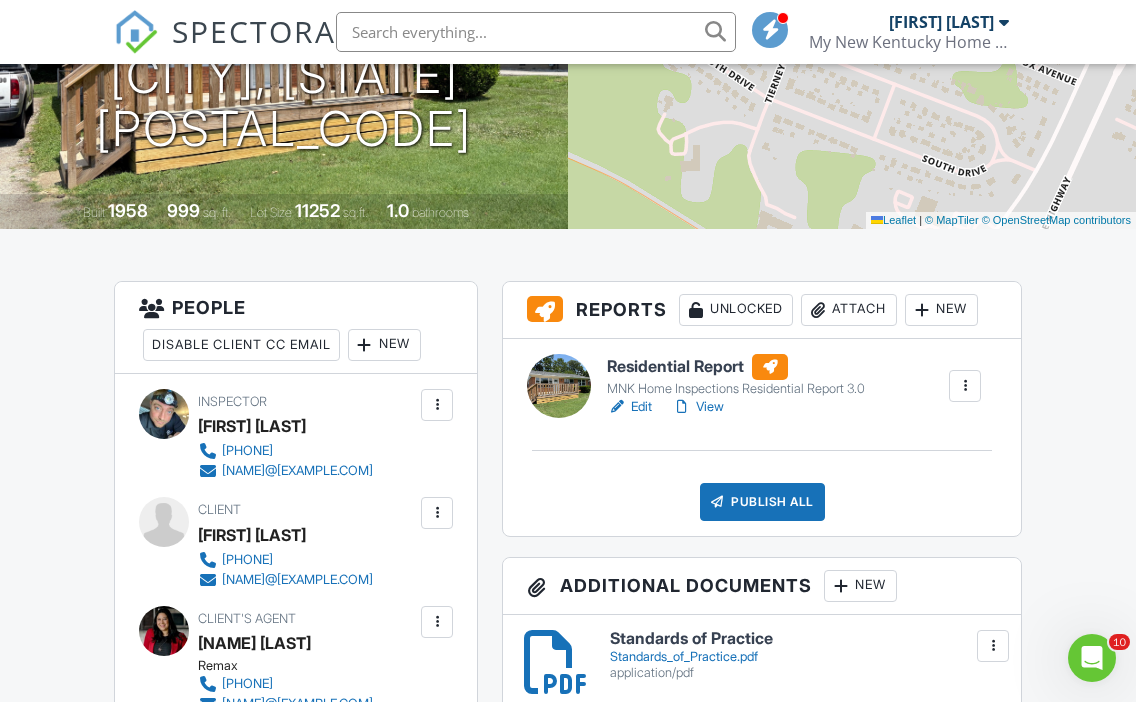 click on "View" at bounding box center [698, 407] 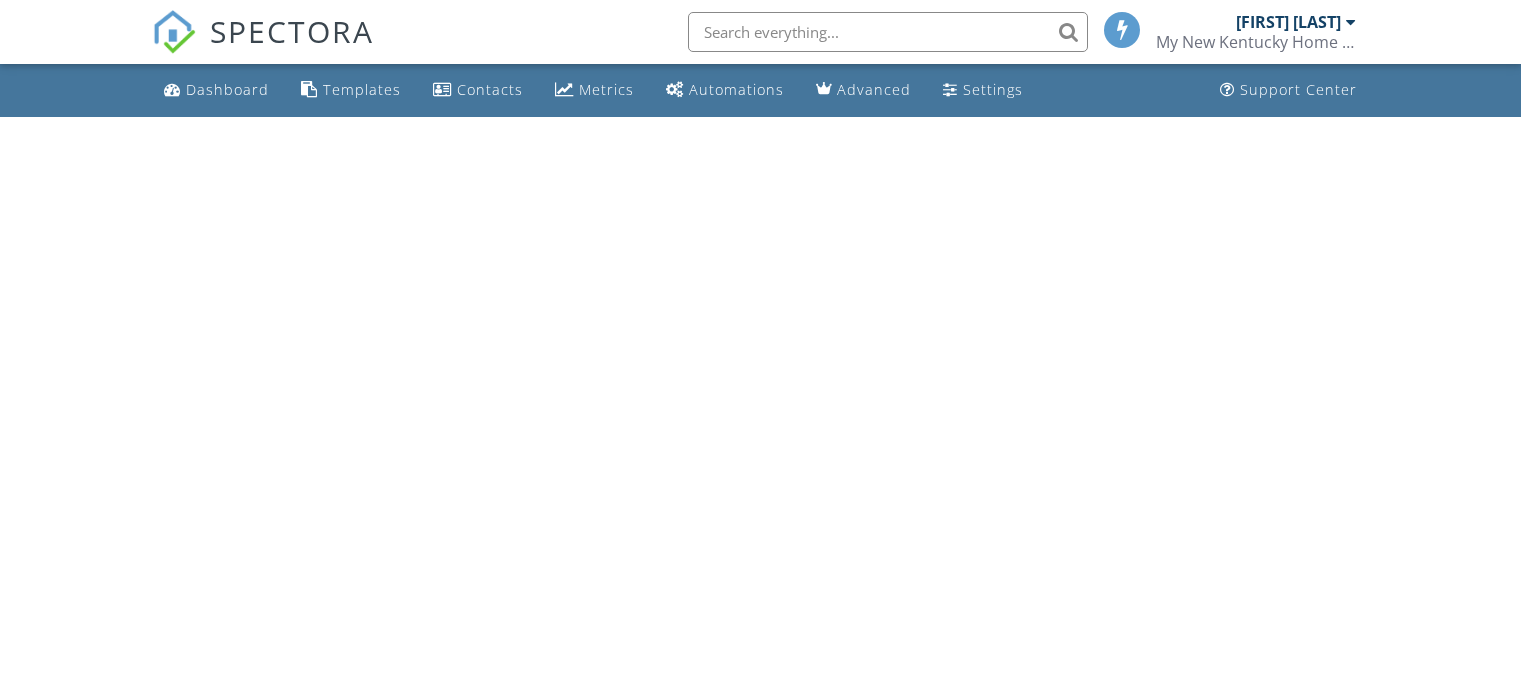 scroll, scrollTop: 0, scrollLeft: 0, axis: both 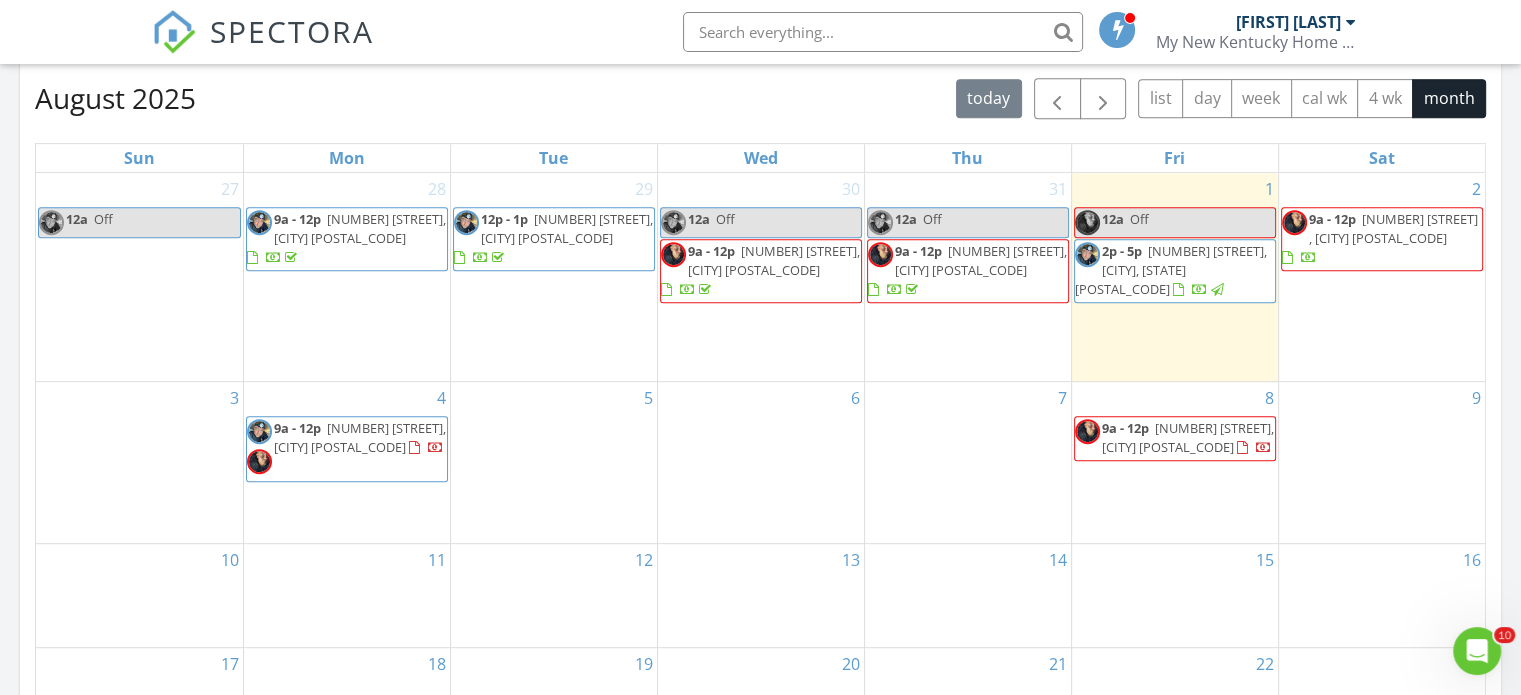 click on "[NUMBER] [STREET] , [CITY] [POSTAL_CODE]" at bounding box center [1393, 228] 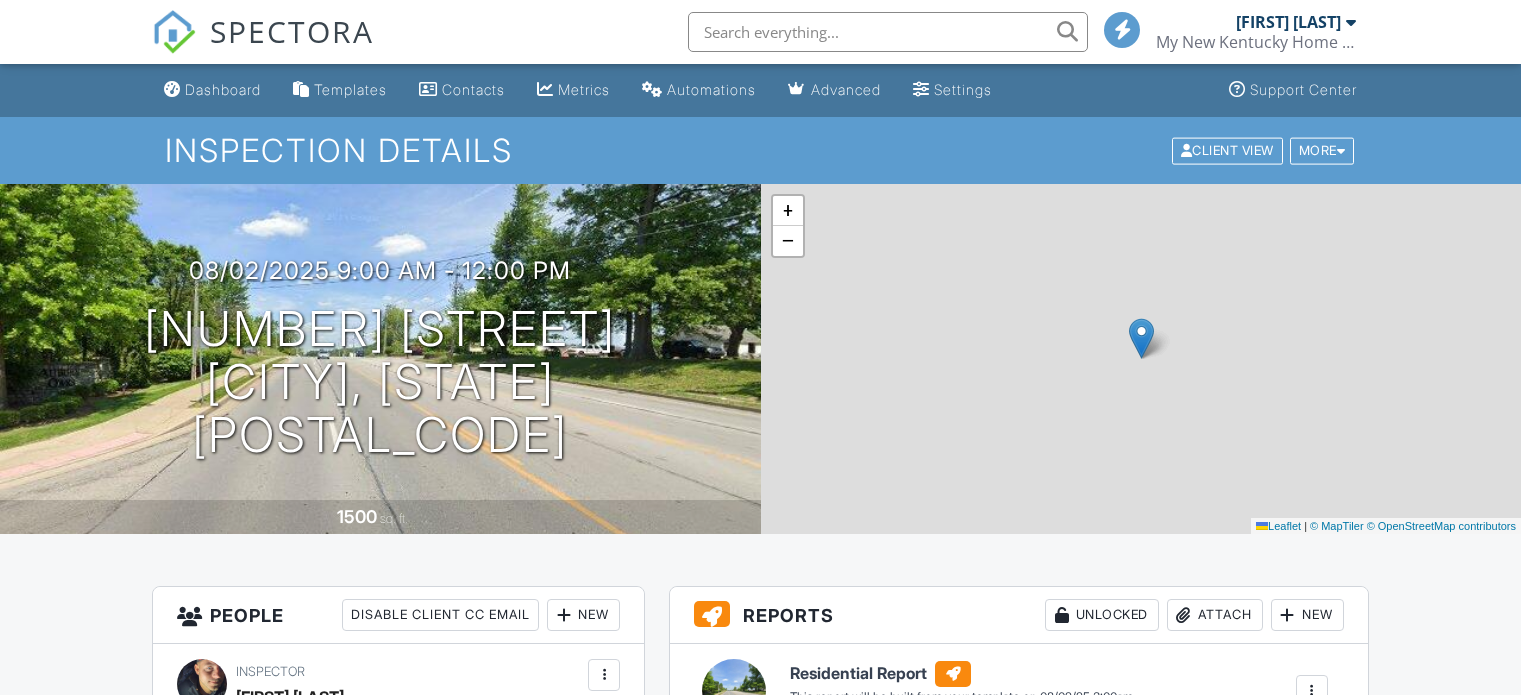 scroll, scrollTop: 0, scrollLeft: 0, axis: both 